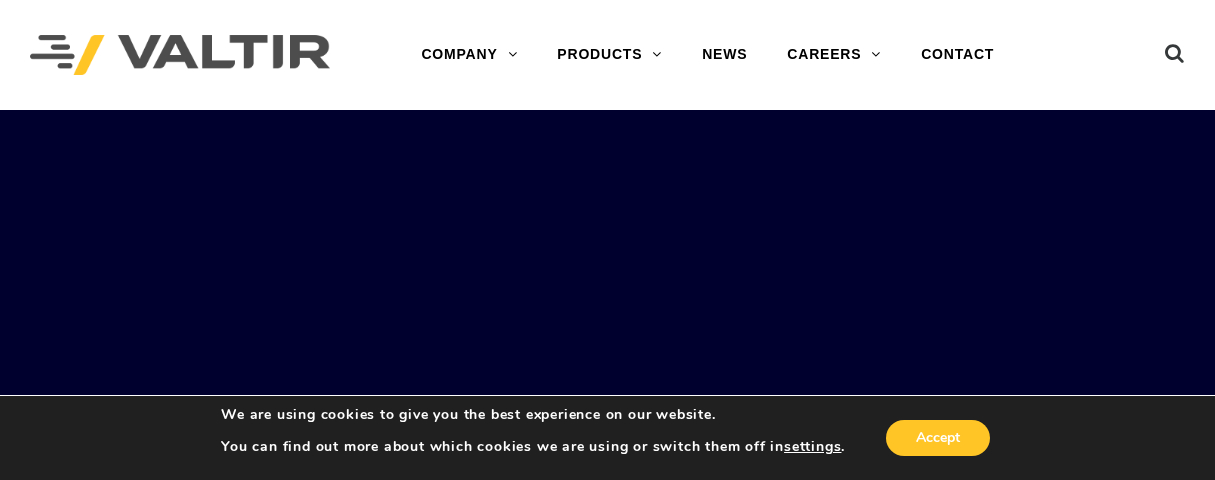 scroll, scrollTop: 0, scrollLeft: 0, axis: both 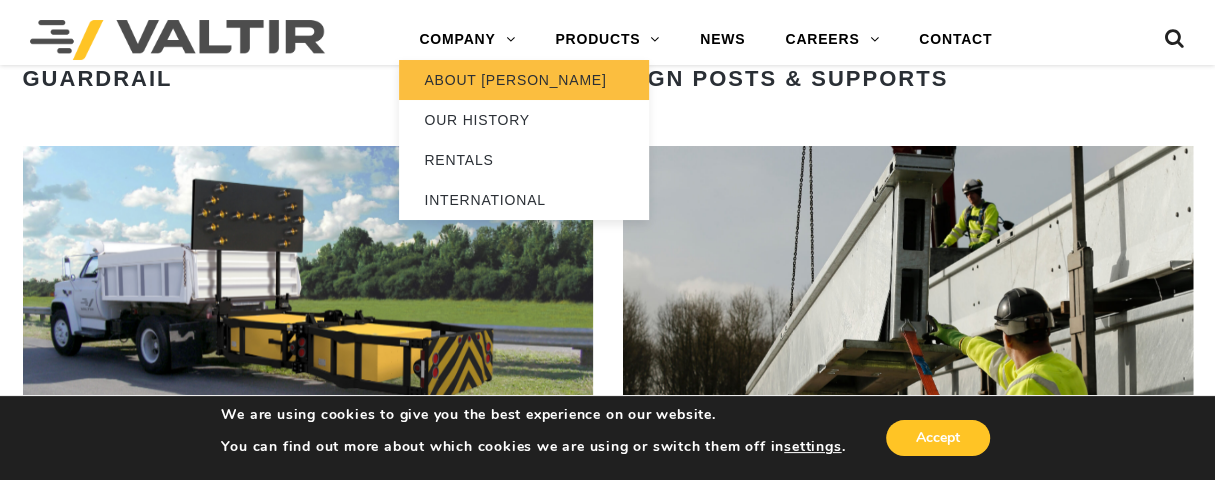 click on "ABOUT [PERSON_NAME]" at bounding box center (524, 80) 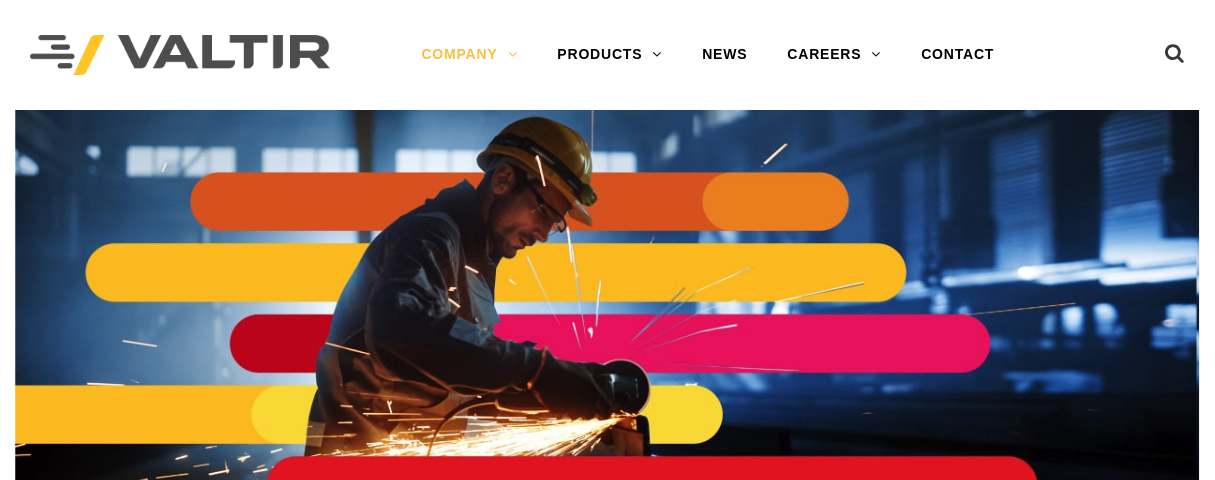 scroll, scrollTop: 0, scrollLeft: 0, axis: both 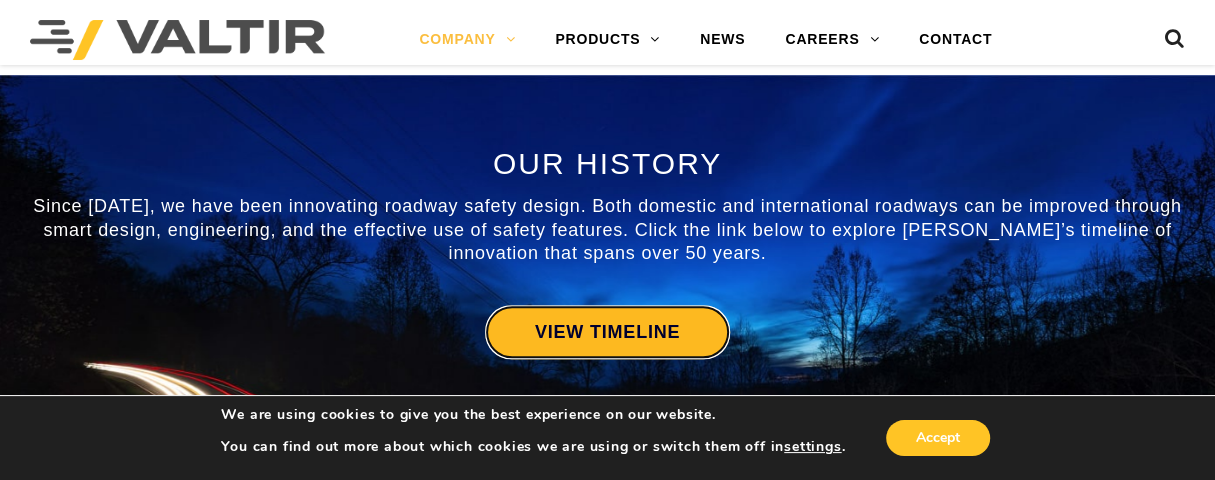 click on "VIEW TIMELINE" at bounding box center [607, 332] 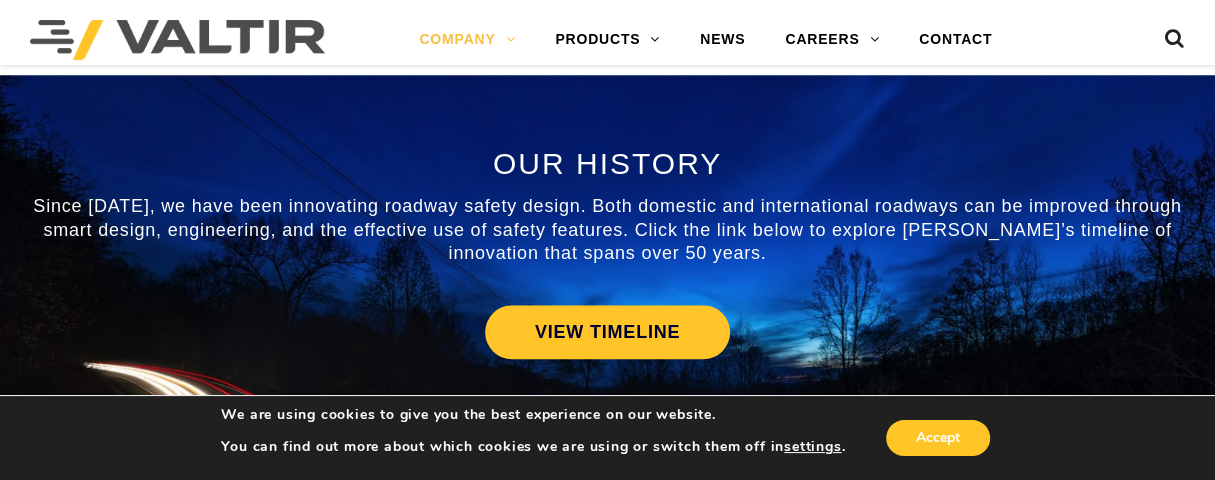 click at bounding box center [177, 40] 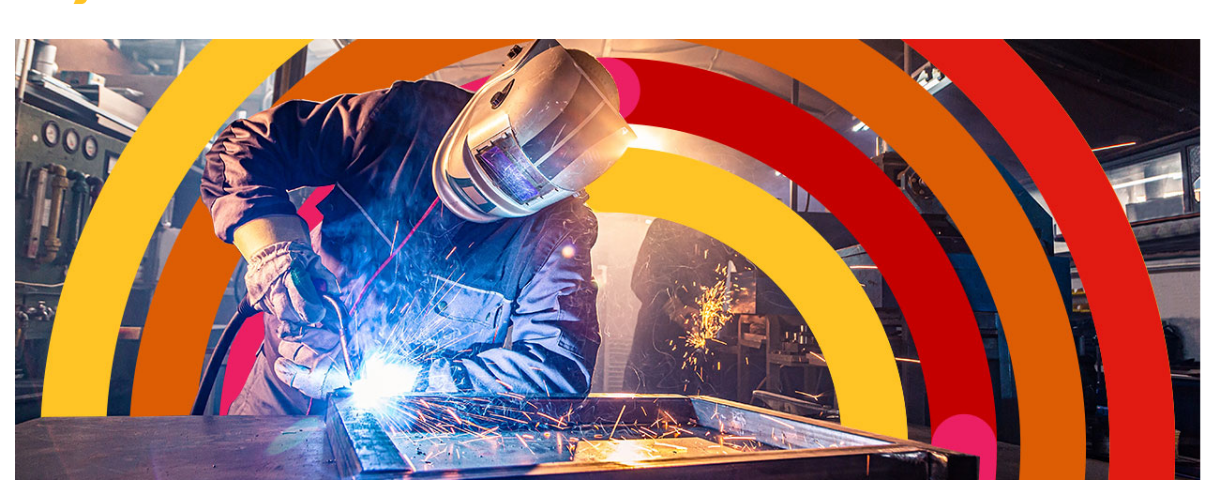 scroll, scrollTop: 0, scrollLeft: 0, axis: both 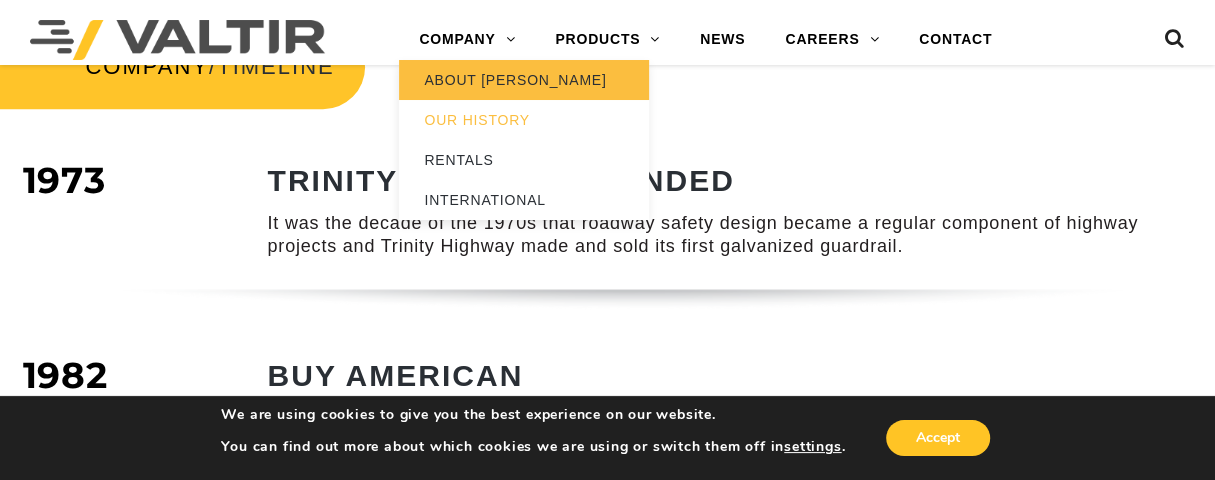 click on "ABOUT [PERSON_NAME]" at bounding box center (524, 80) 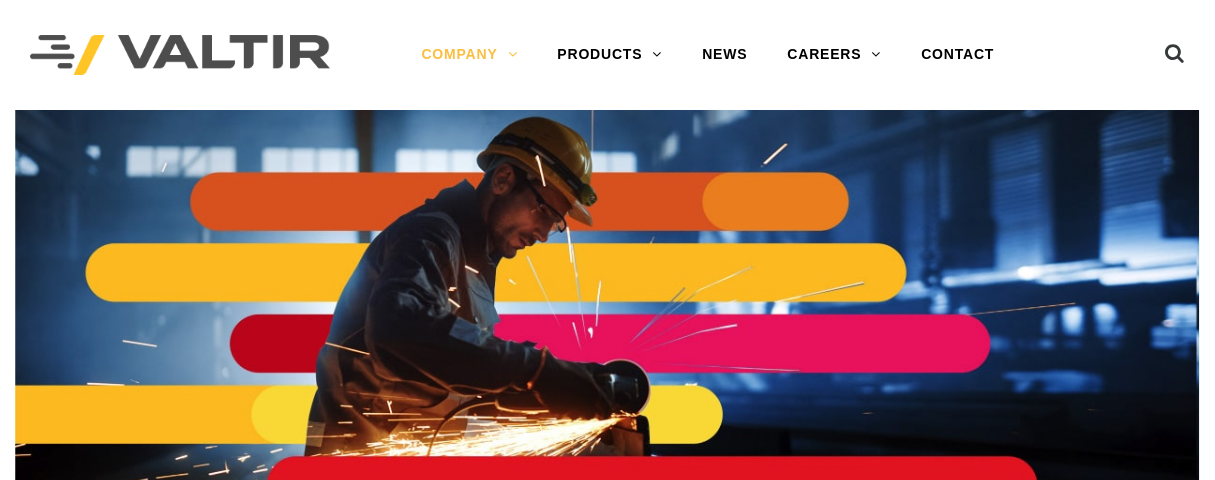 scroll, scrollTop: 0, scrollLeft: 0, axis: both 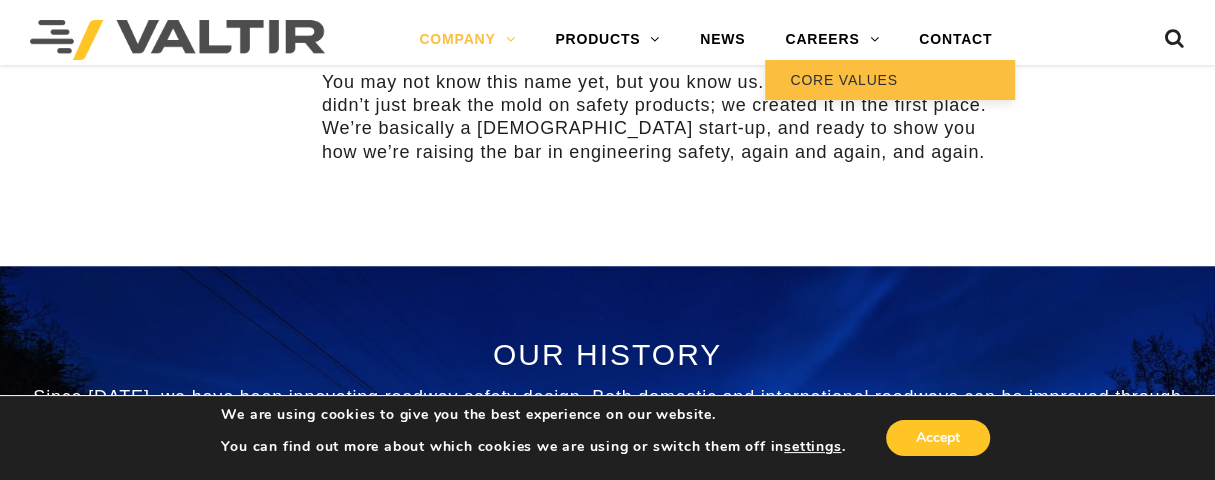 click on "CORE VALUES" at bounding box center [890, 80] 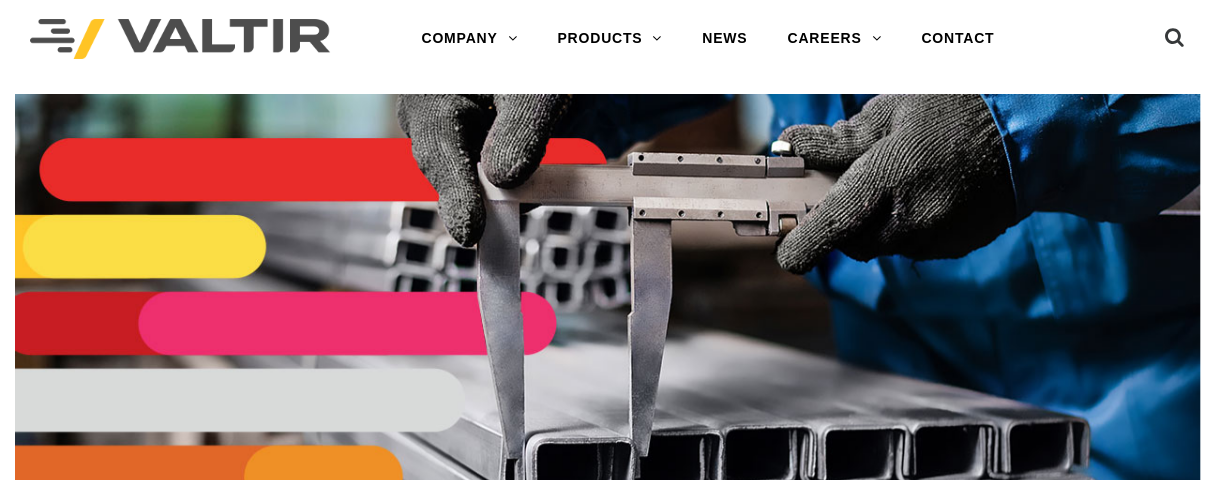 scroll, scrollTop: 39, scrollLeft: 0, axis: vertical 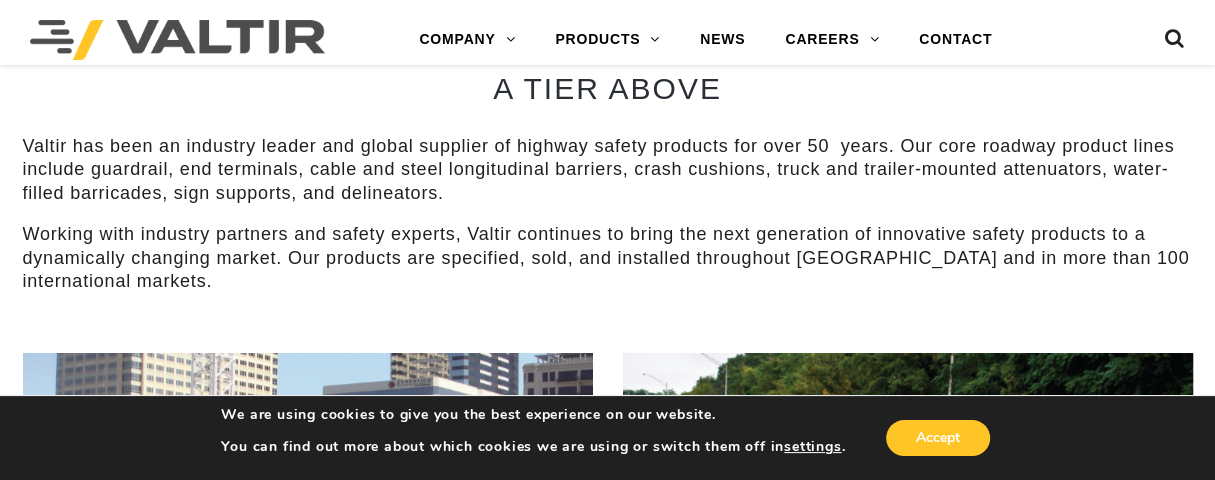 click on "Menu
COMPANY
ABOUT VALTIR
OUR HISTORY
RENTALS
INTERNATIONAL
PRODUCTS
BARRICADES
BARRIERS
CRASH CUSHIONS
DELINEATORS
END TERMINALS
GATES
GUARDRAIL
SIGN POSTS & SUPPORTS
TMAs
MASH PRODUCTS
ONLINE TRAINING
NEWS
CAREERS
CORE VALUES
CONTACT
LEARN MORE
OUR SMART SOLUTIONS
ARE ALWAYS EVOLVING.
VIEW PRODUCTS
WE ARE HIRING
APPLY NOW
LEARN MORE" at bounding box center [607, 1822] 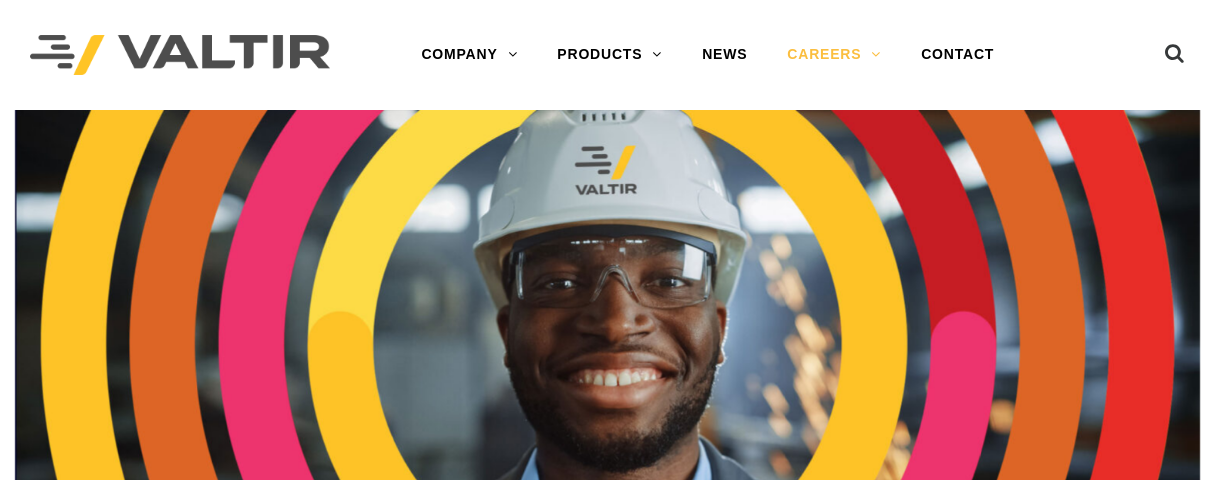 scroll, scrollTop: 0, scrollLeft: 0, axis: both 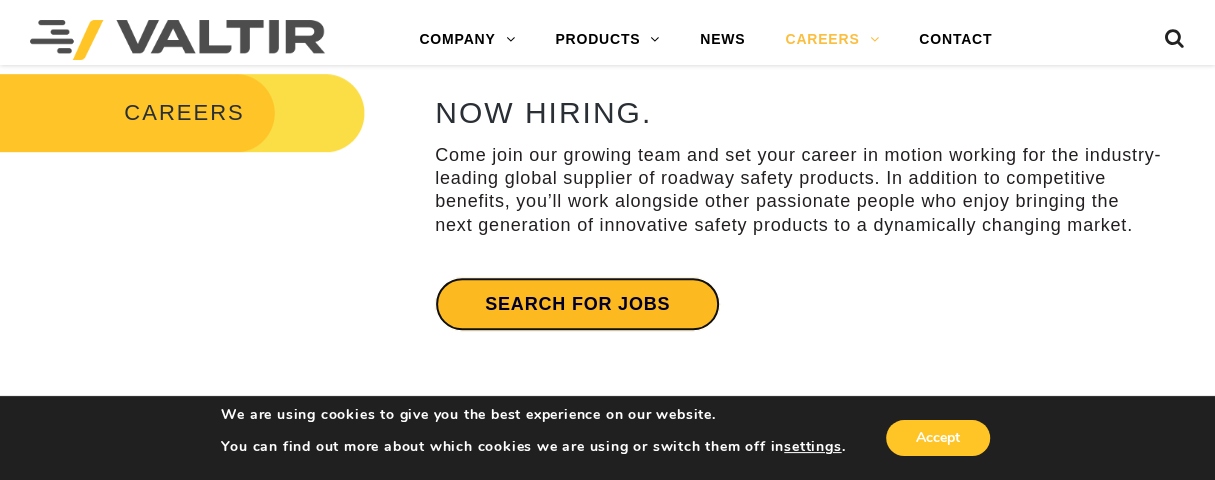 click on "Search for jobs" at bounding box center (577, 304) 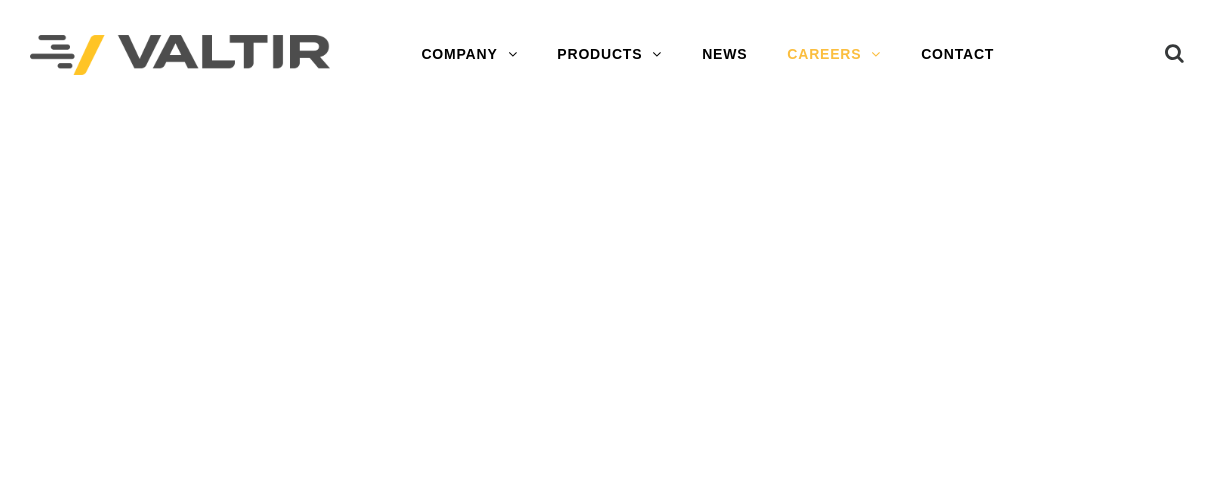 scroll, scrollTop: 0, scrollLeft: 0, axis: both 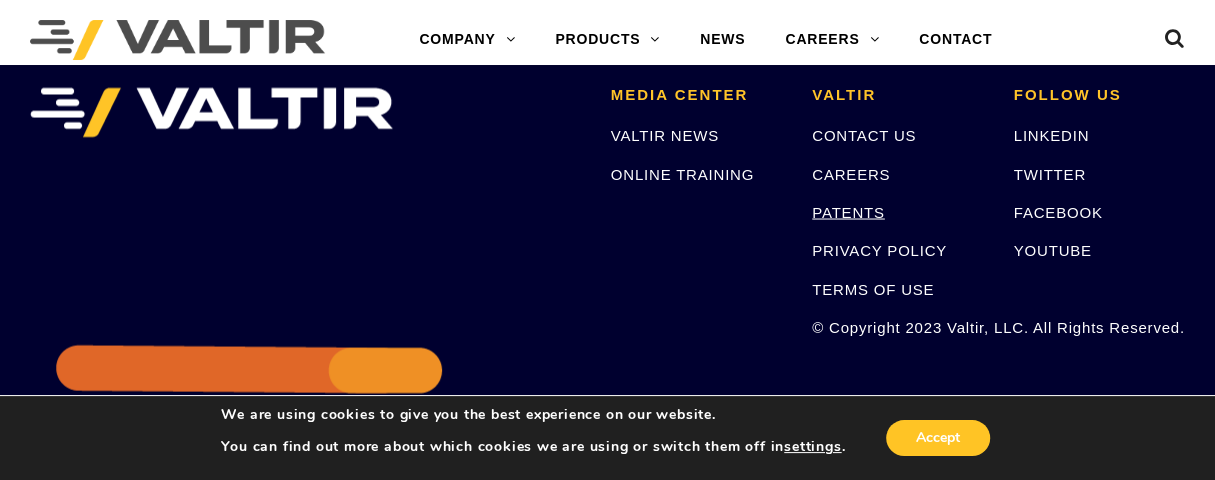 click on "PATENTS" at bounding box center (848, 211) 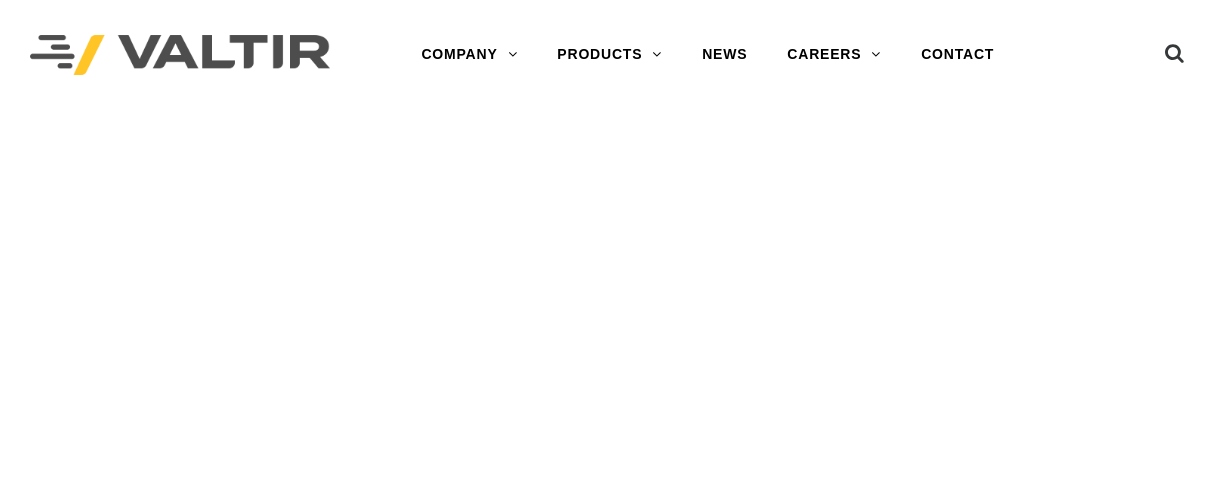 scroll, scrollTop: 0, scrollLeft: 0, axis: both 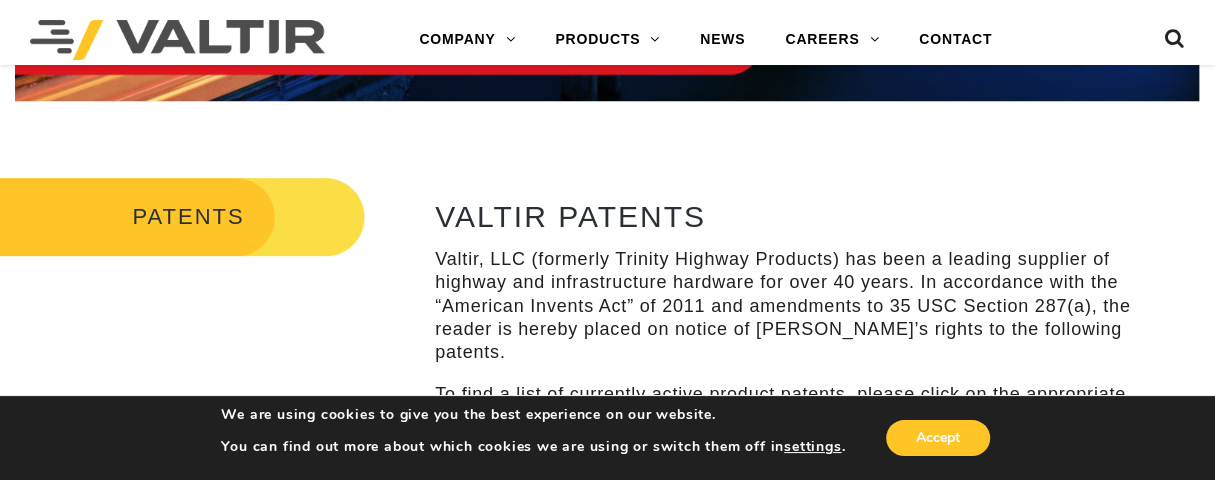 click on "VALTIR PATENTS
Valtir, LLC (formerly Trinity Highway Products) has been a leading supplier of highway and infrastructure hardware for over 40 years. In accordance with the “American Invents Act” of 2011 and amendments to 35 USC Section 287(a), the reader is hereby placed on notice of [PERSON_NAME]’s rights to the following patents.
To find a list of currently active product patents, please click on the appropriate product category listed below. This site is updated as the status of Valtir patents change. Please revisit this site periodically for the latest patent information." at bounding box center [810, 323] 